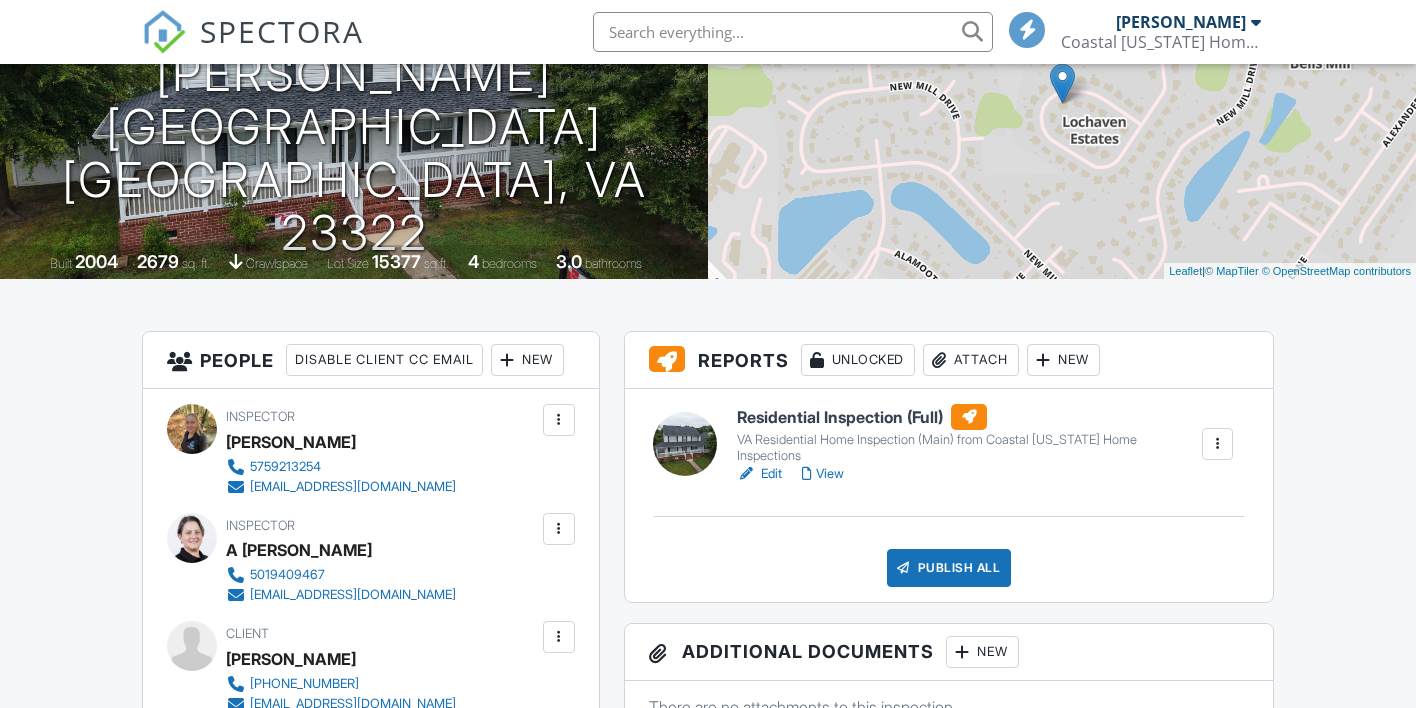 scroll, scrollTop: 166, scrollLeft: 0, axis: vertical 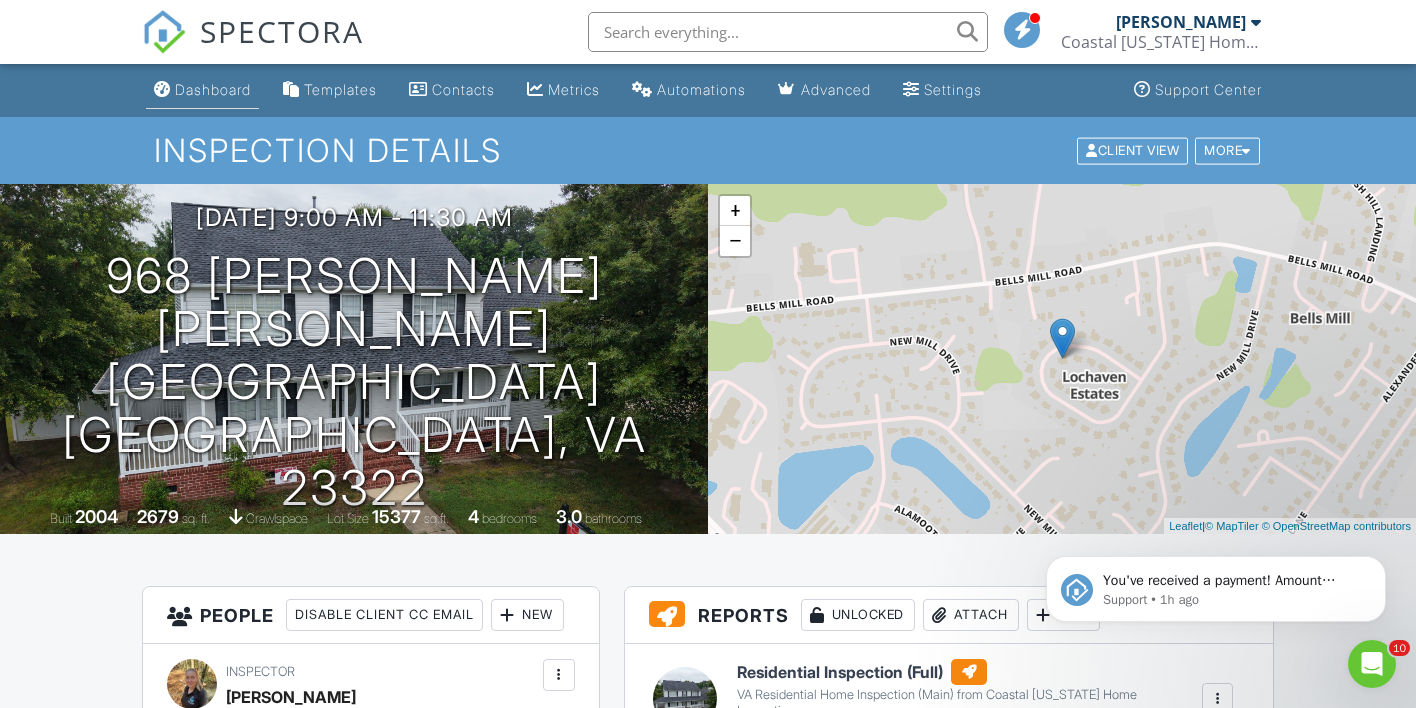 click on "Dashboard" at bounding box center (202, 90) 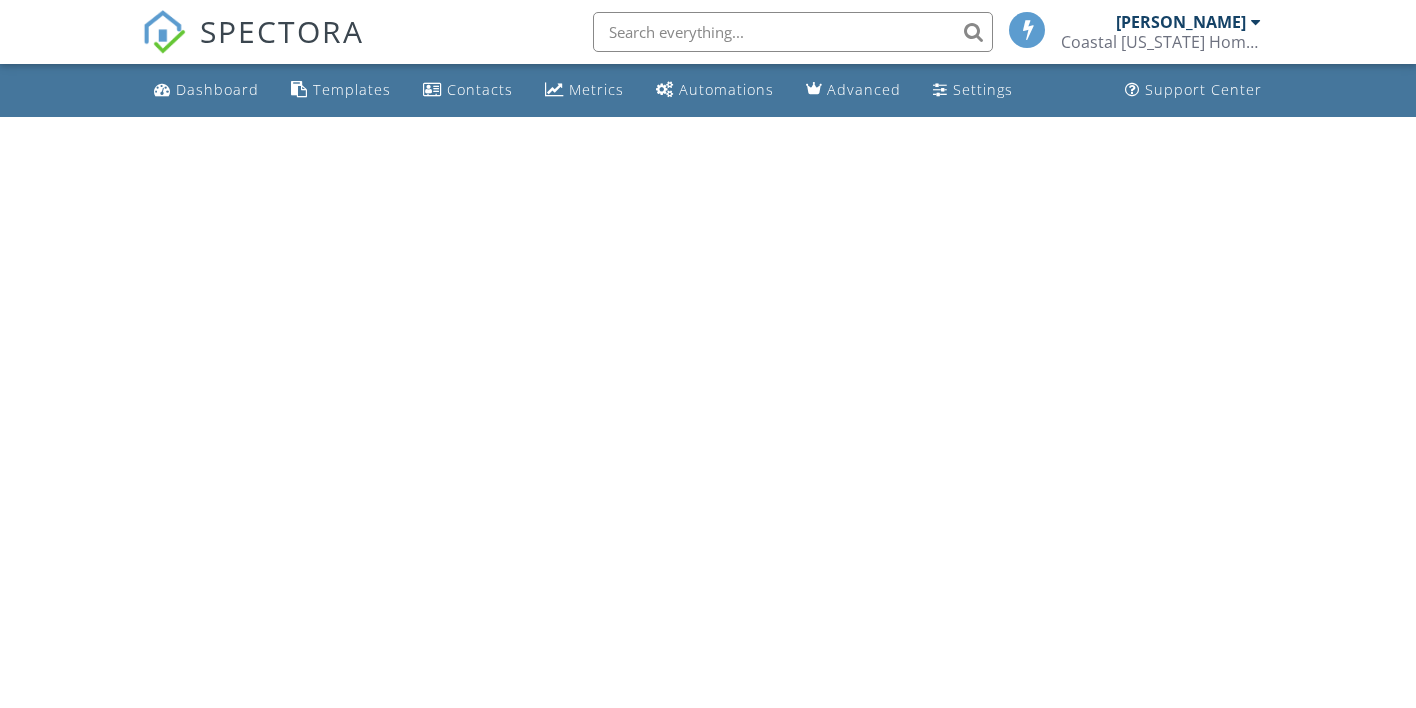 scroll, scrollTop: 0, scrollLeft: 0, axis: both 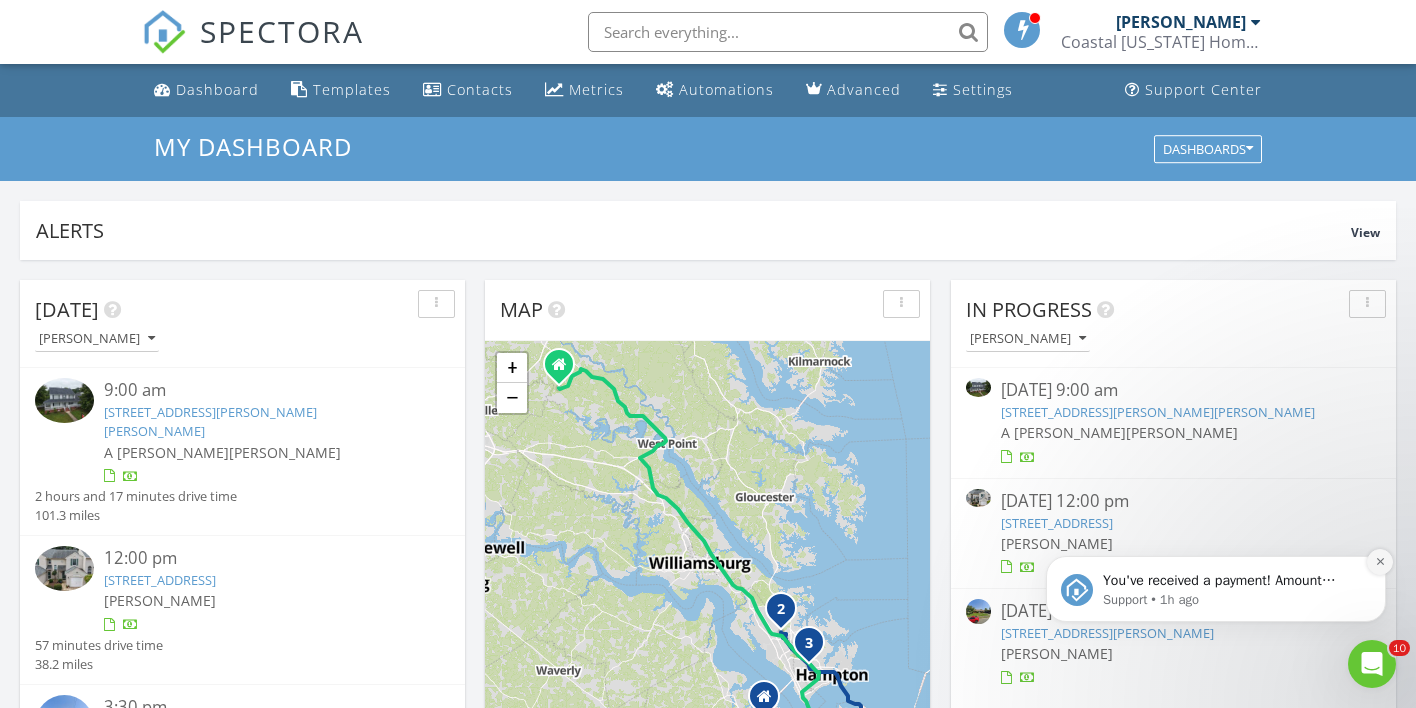 click 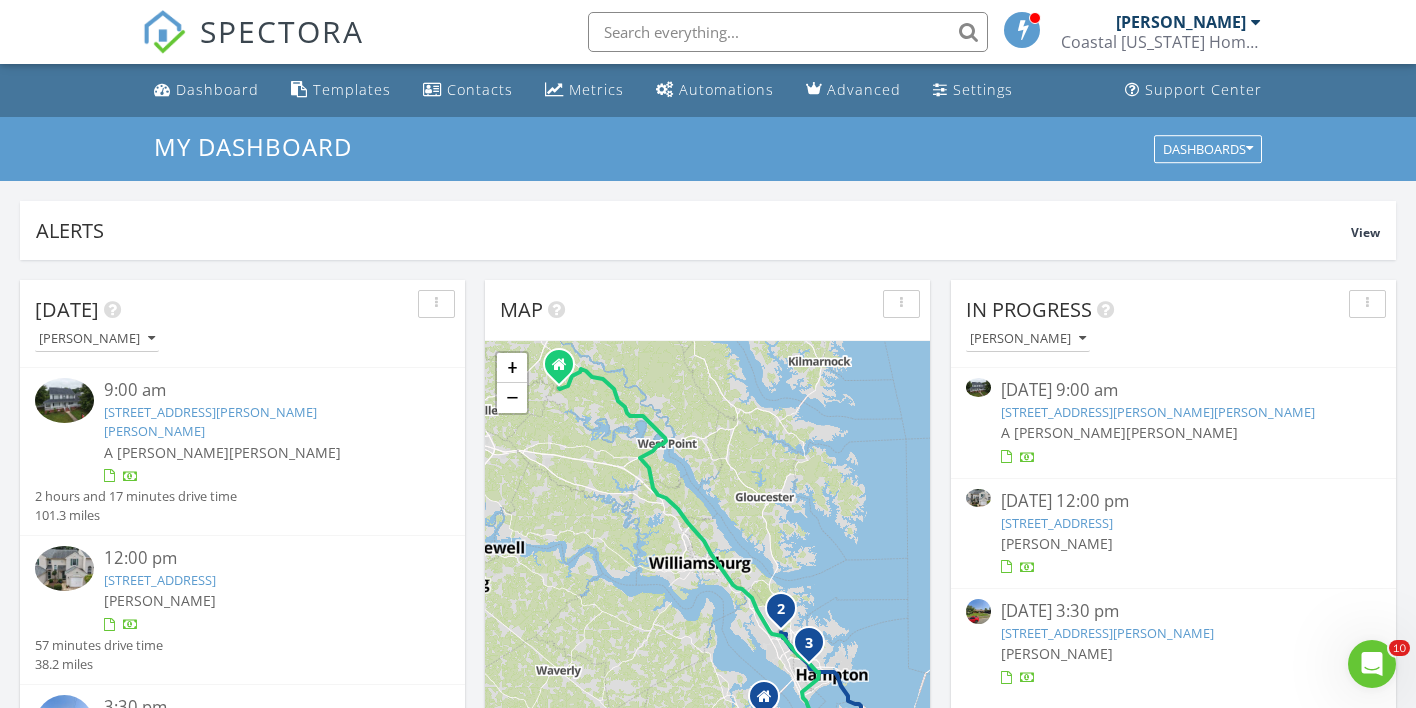click on "[STREET_ADDRESS]" at bounding box center [1057, 523] 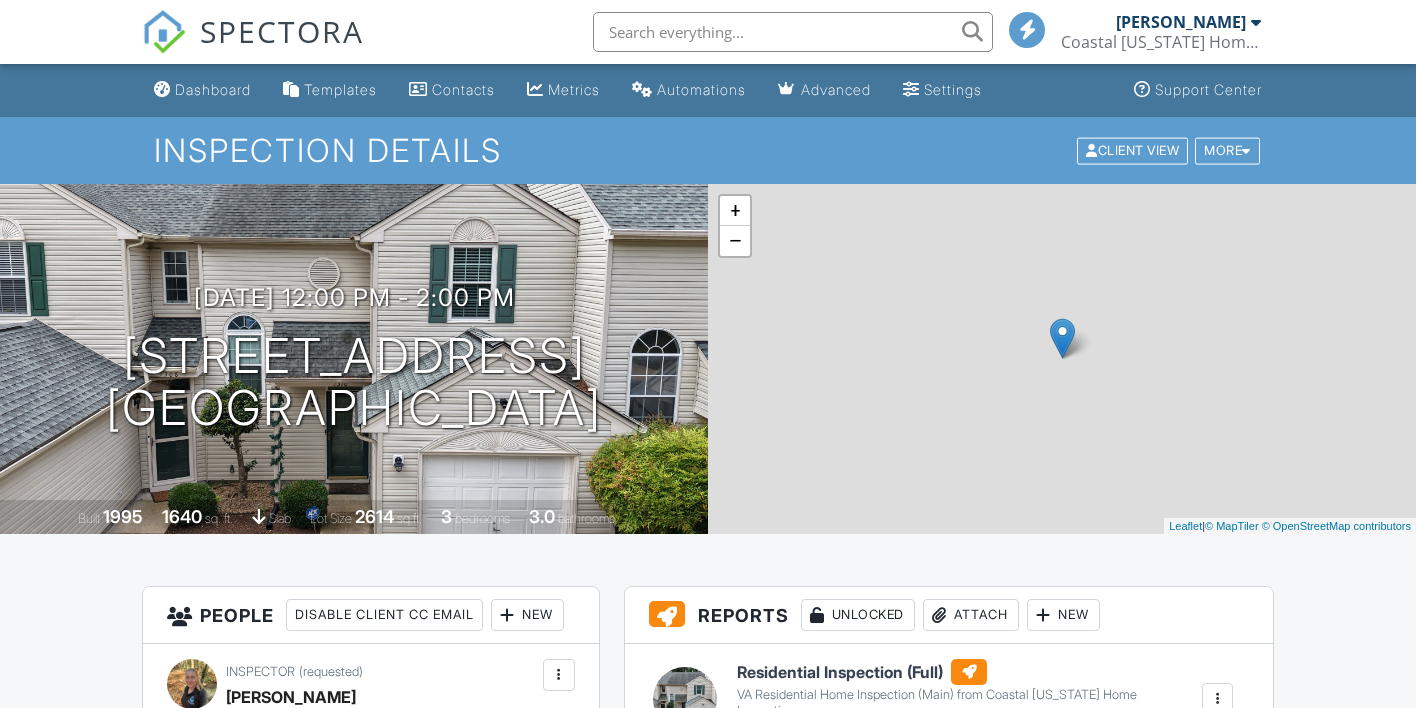scroll, scrollTop: 0, scrollLeft: 0, axis: both 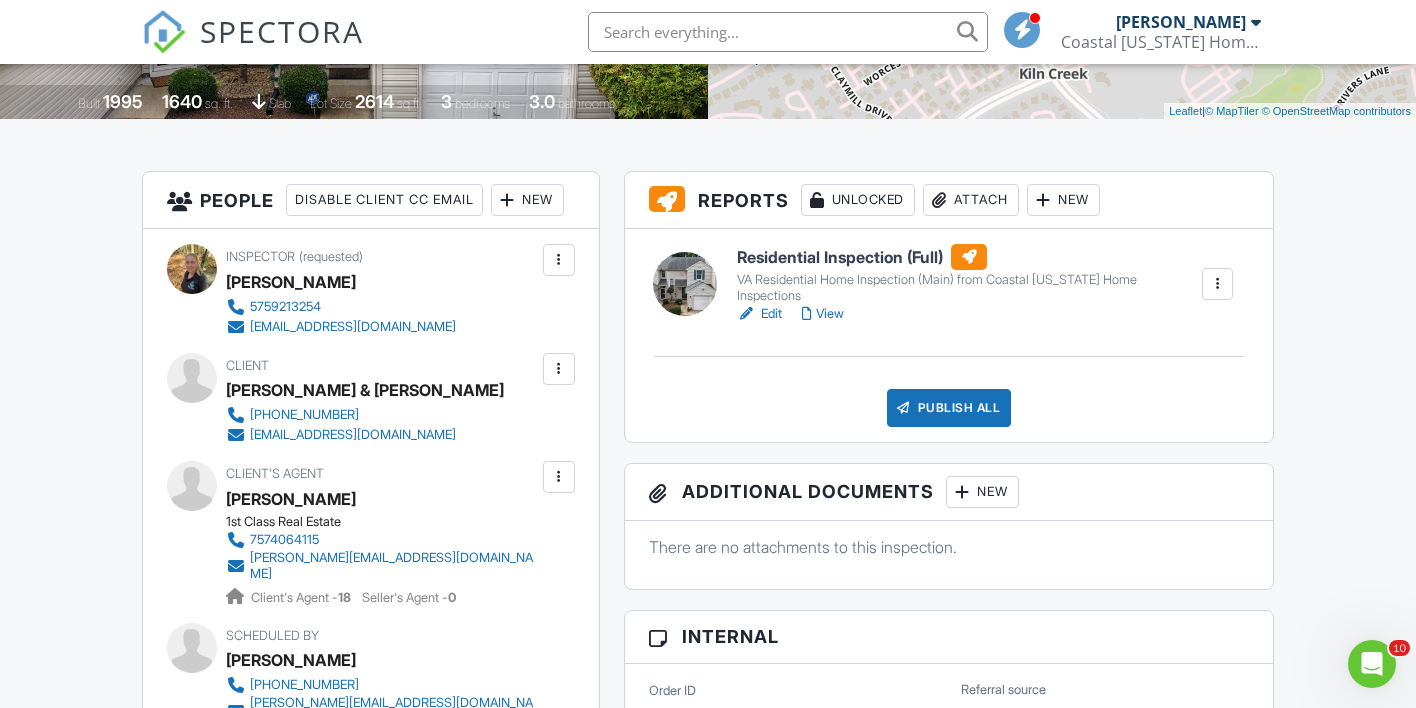 click on "View" at bounding box center [823, 314] 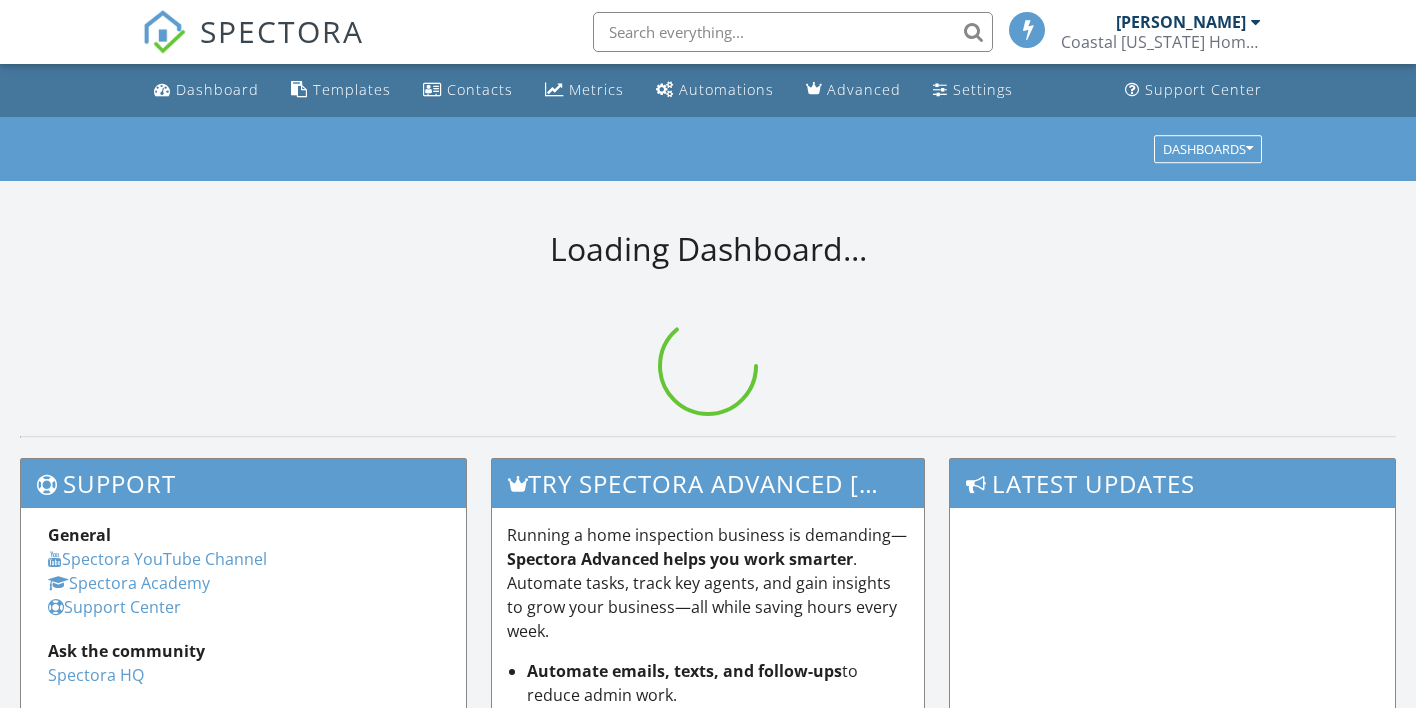 scroll, scrollTop: 0, scrollLeft: 0, axis: both 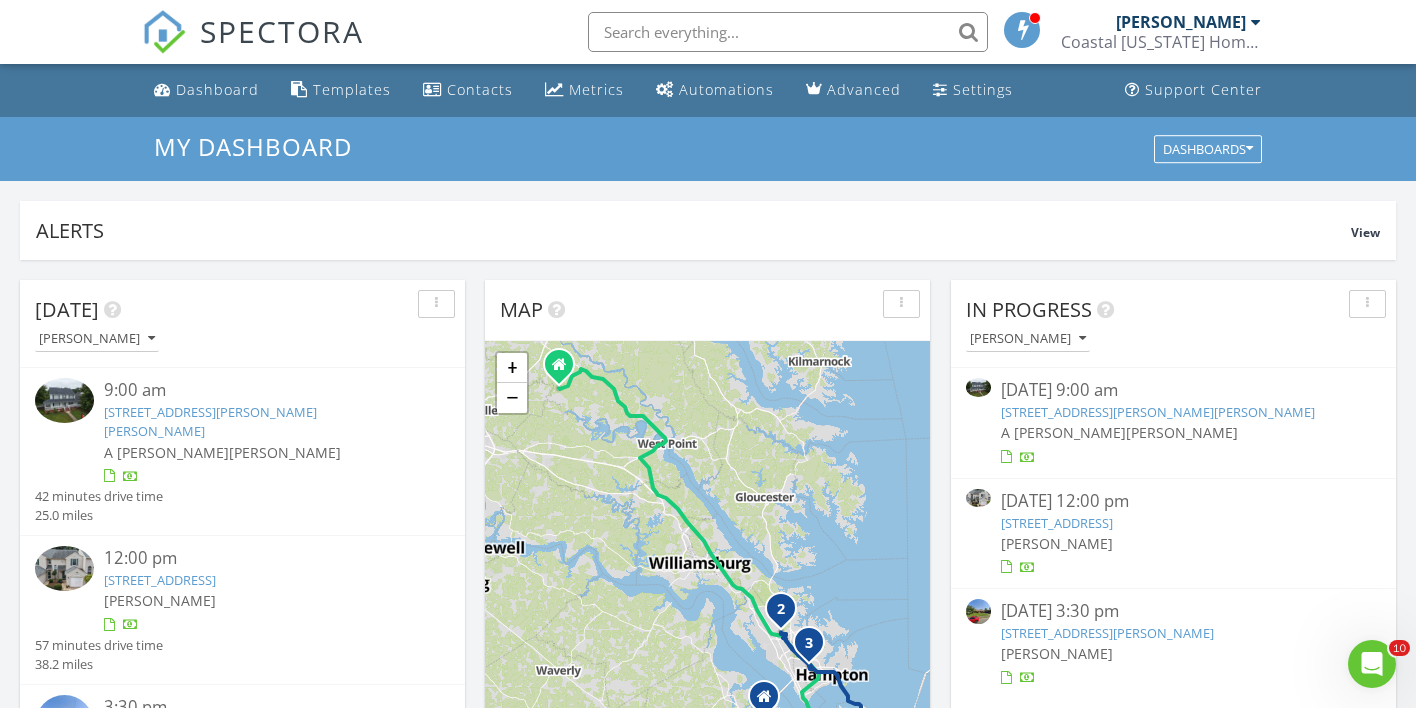 click on "968 Speight Lyons Loop , Chesapeake, VA 23322" at bounding box center [1158, 412] 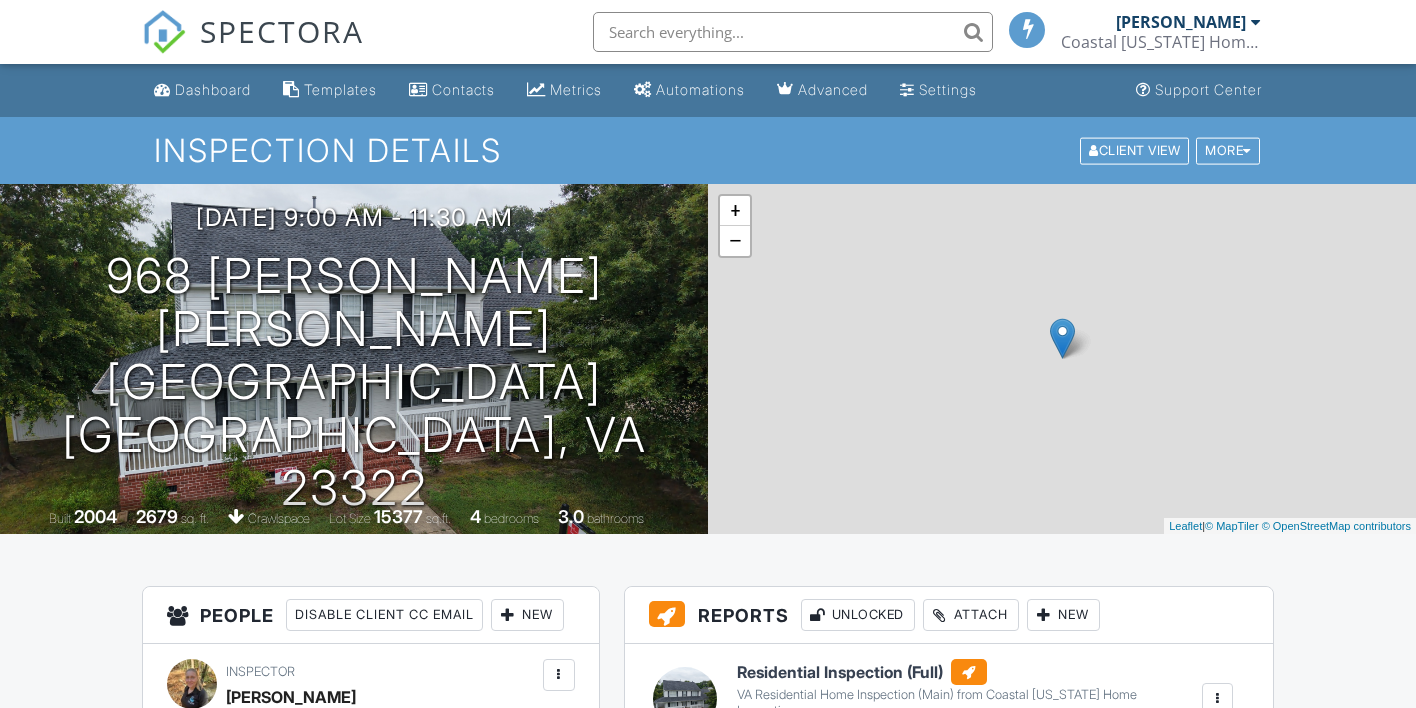 scroll, scrollTop: 0, scrollLeft: 0, axis: both 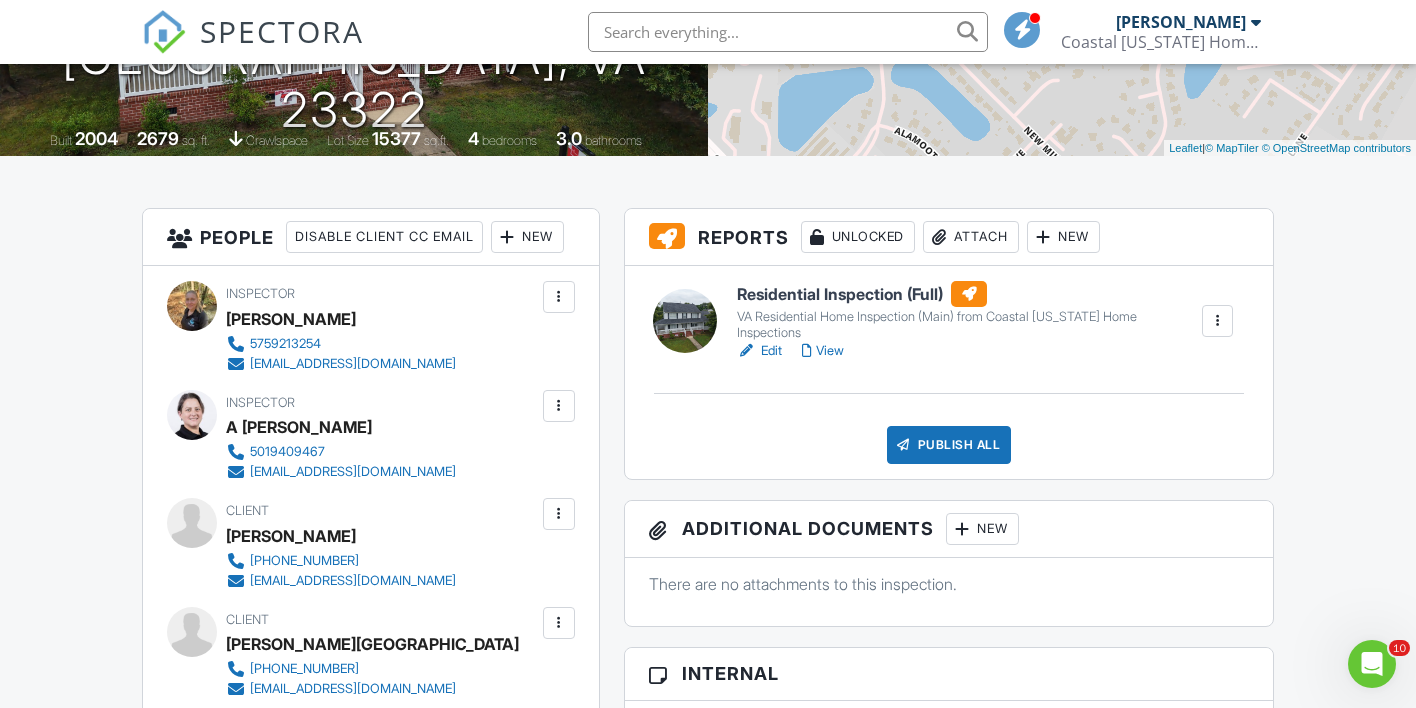 click on "View" at bounding box center [823, 351] 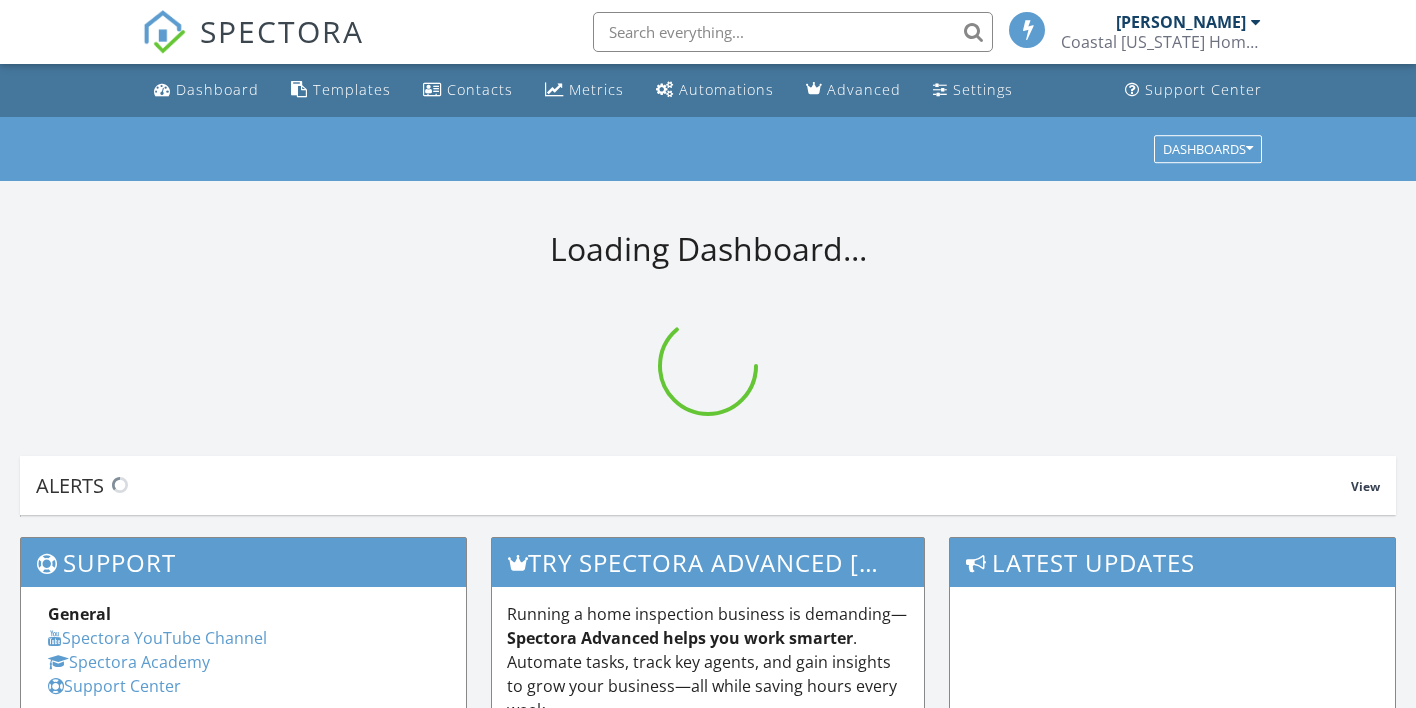scroll, scrollTop: 0, scrollLeft: 0, axis: both 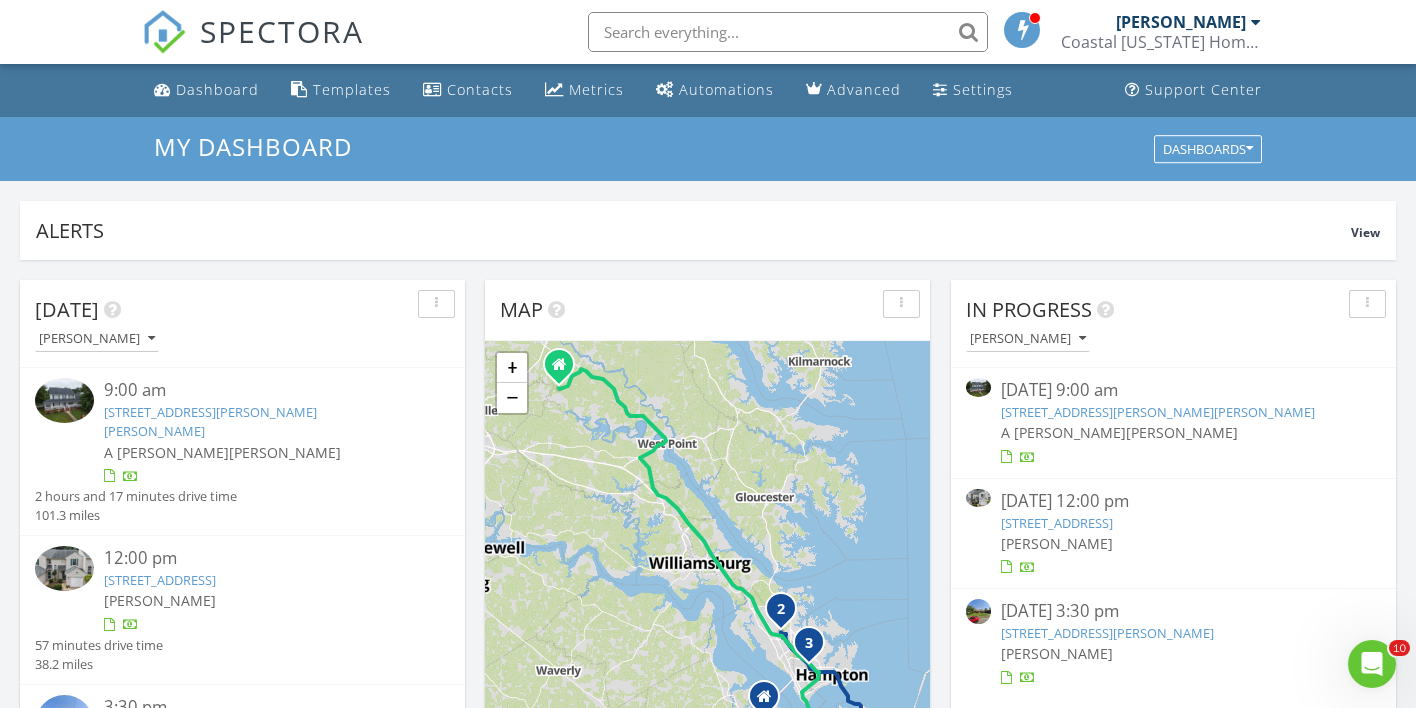click on "[STREET_ADDRESS][PERSON_NAME][PERSON_NAME]" at bounding box center (1158, 412) 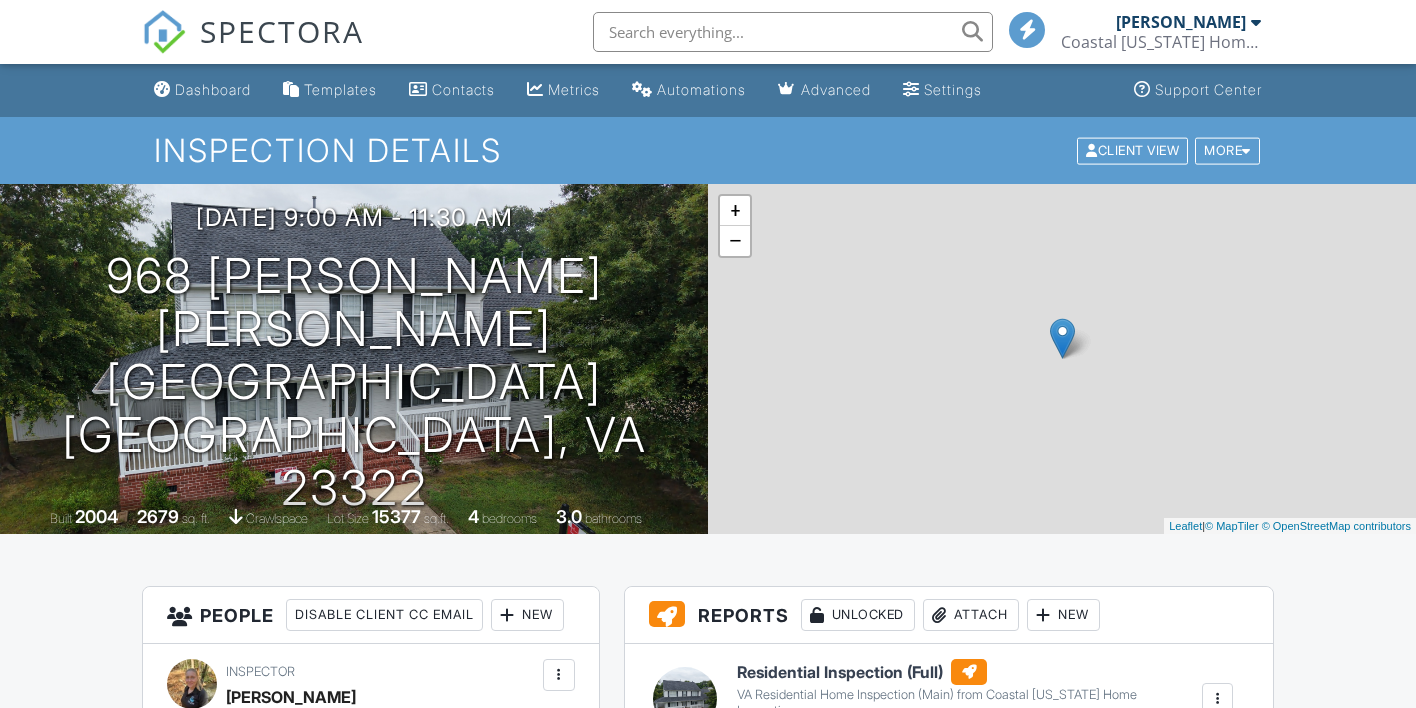 scroll, scrollTop: 0, scrollLeft: 0, axis: both 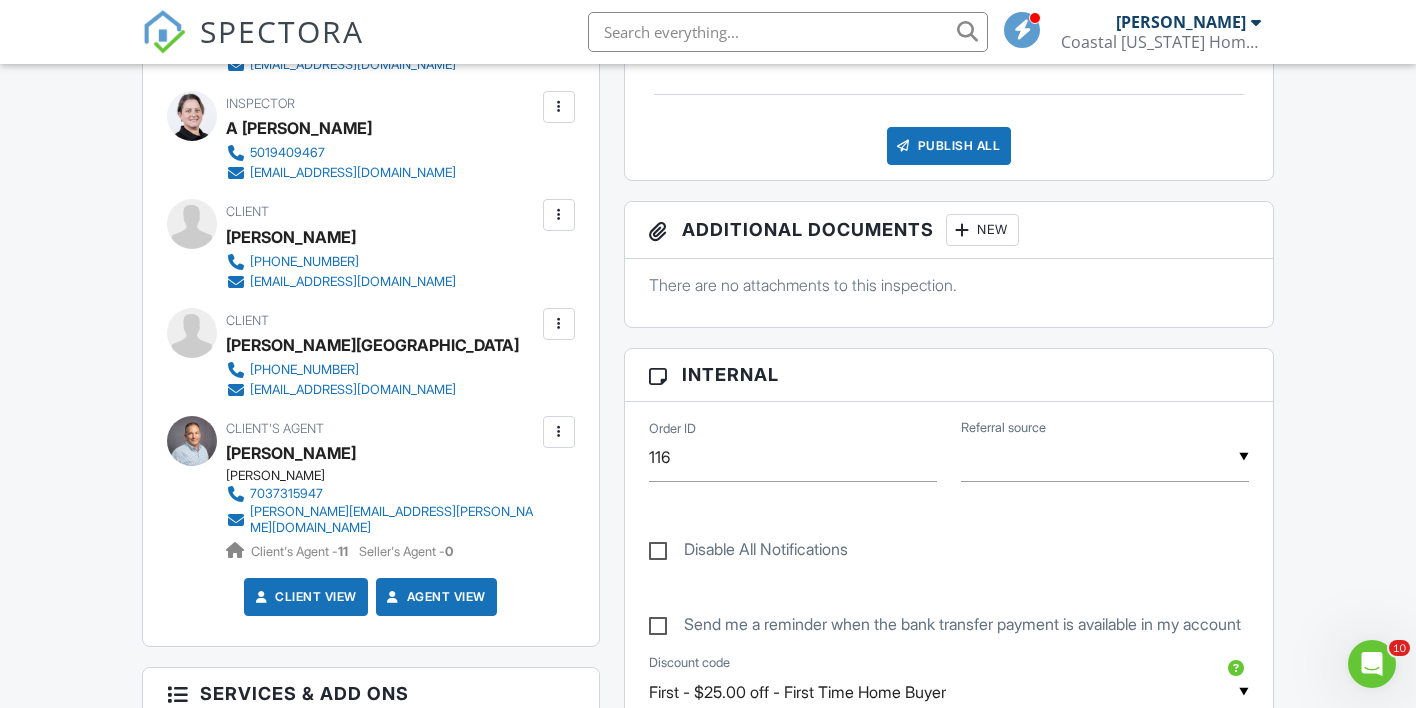click at bounding box center (559, 215) 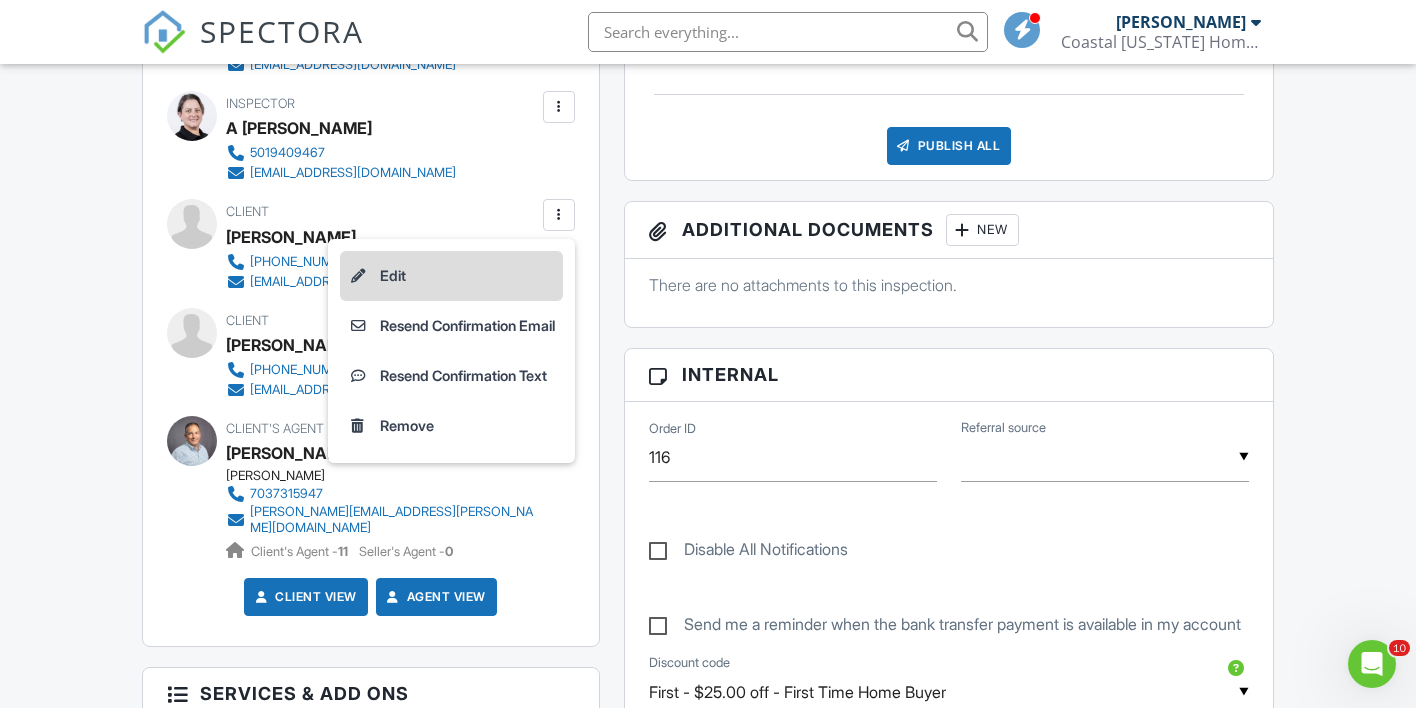 click on "Edit" at bounding box center (451, 276) 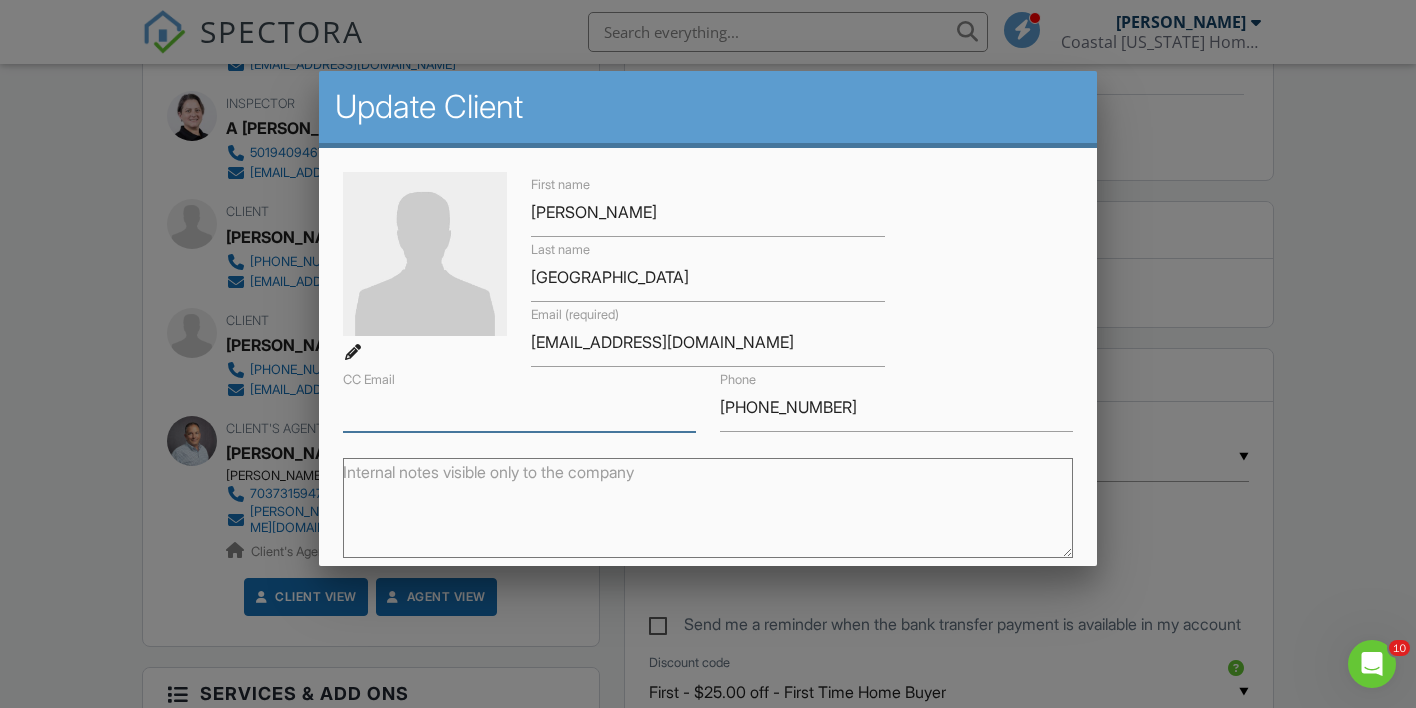 click on "CC Email" at bounding box center (519, 407) 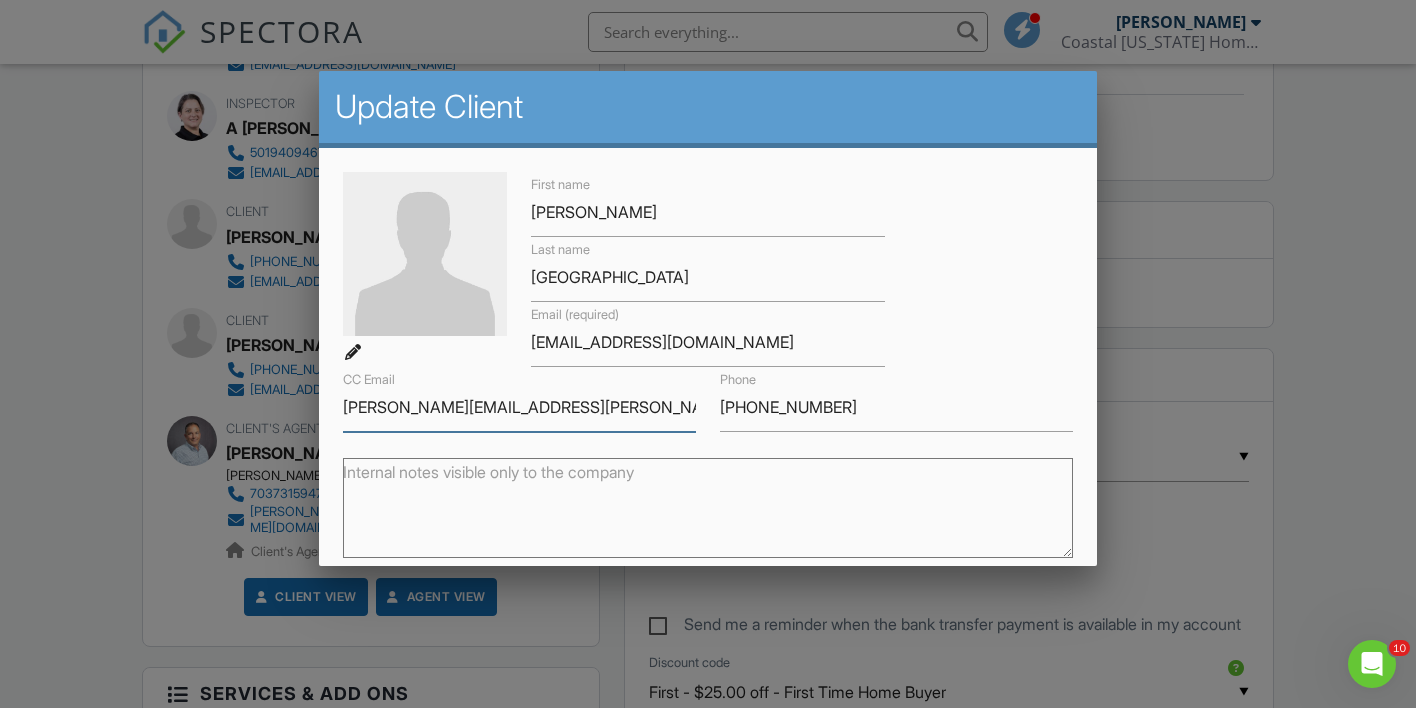 scroll, scrollTop: 224, scrollLeft: 0, axis: vertical 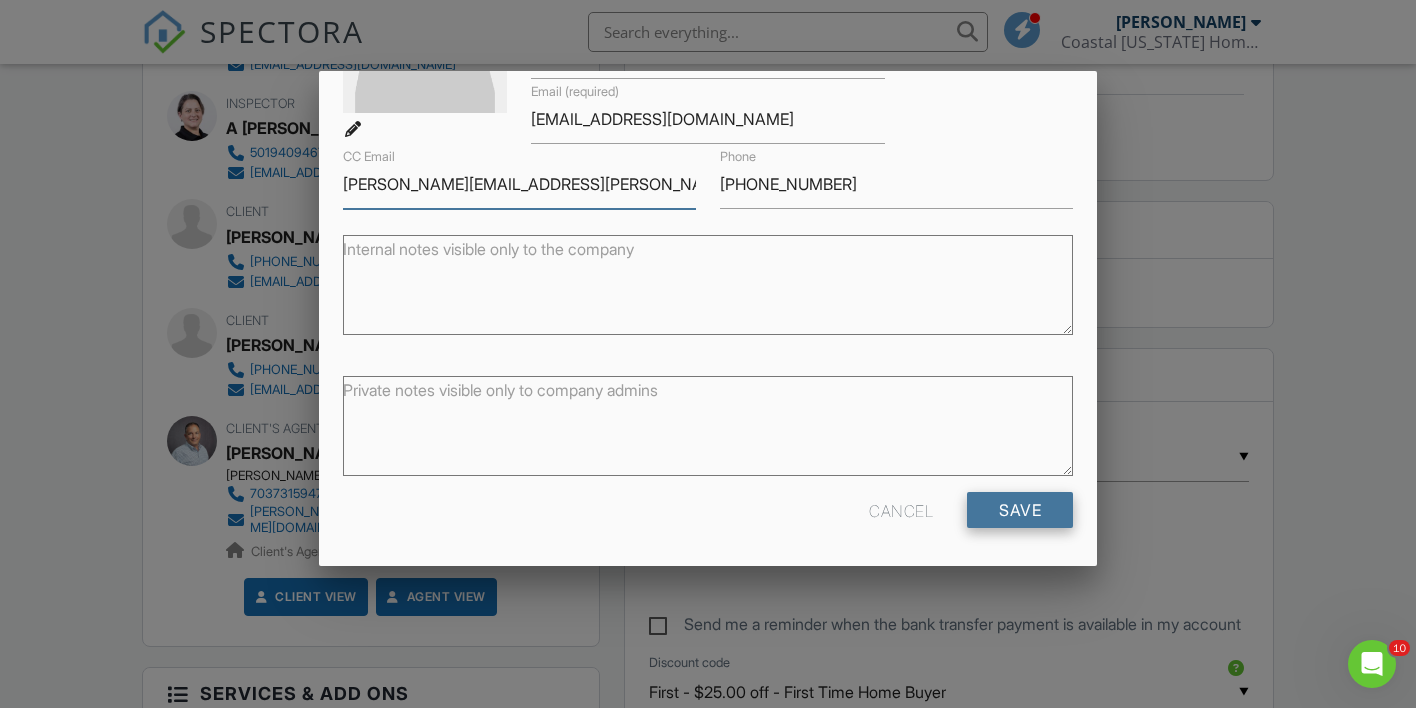 type on "[PERSON_NAME][EMAIL_ADDRESS][PERSON_NAME][DOMAIN_NAME]" 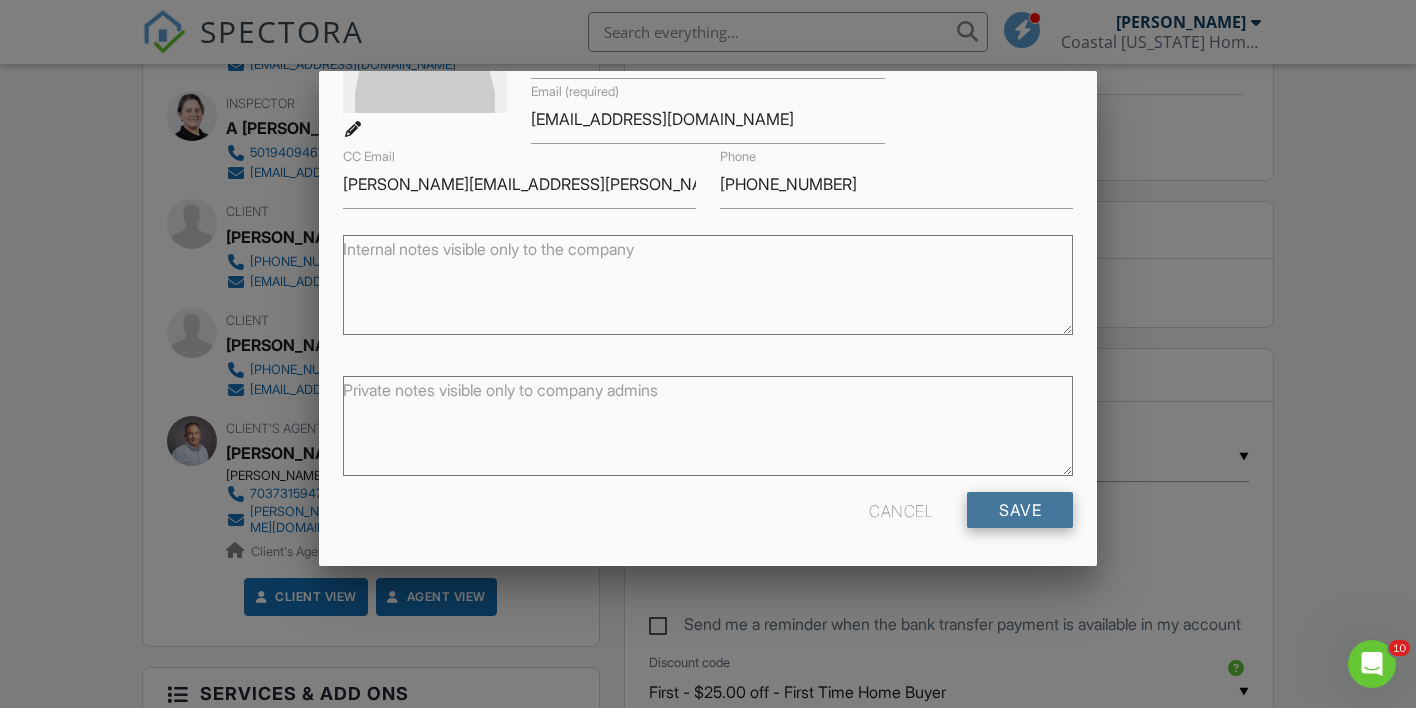 click on "Save" at bounding box center (1020, 510) 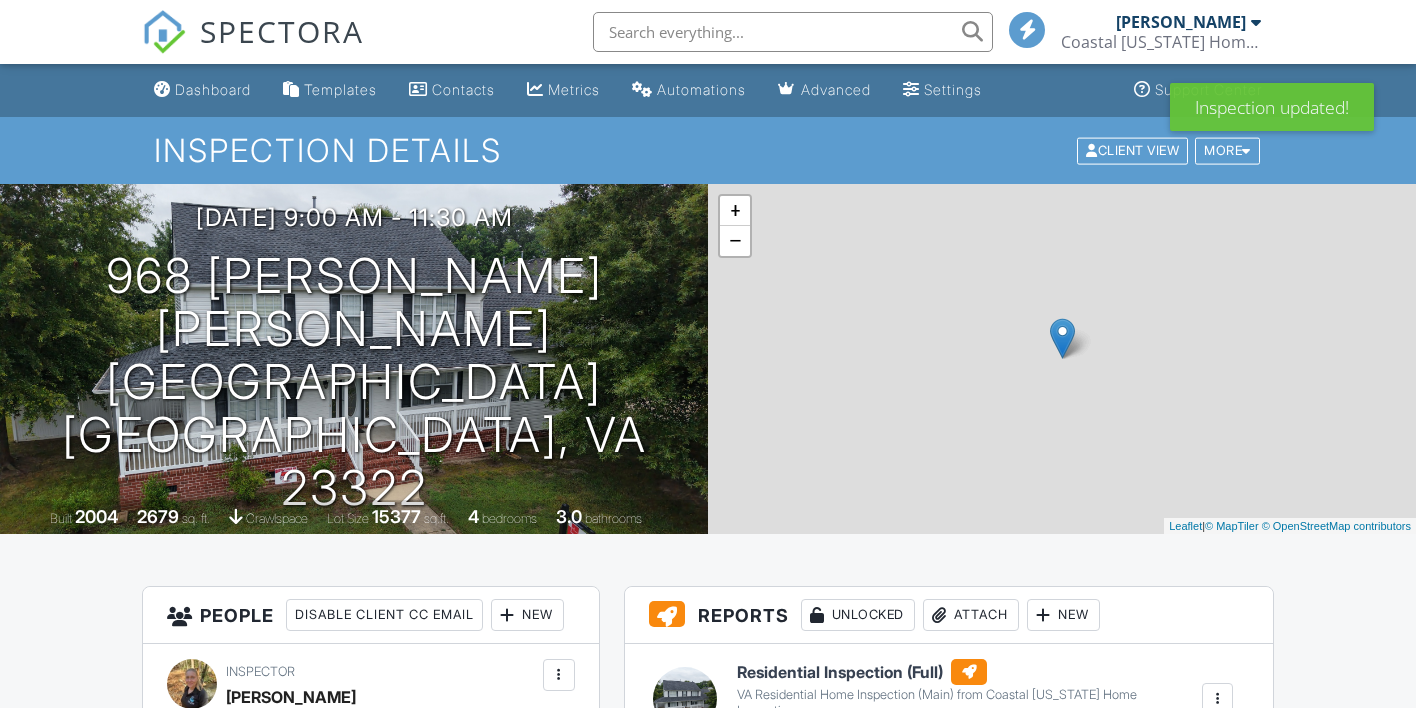 scroll, scrollTop: 0, scrollLeft: 0, axis: both 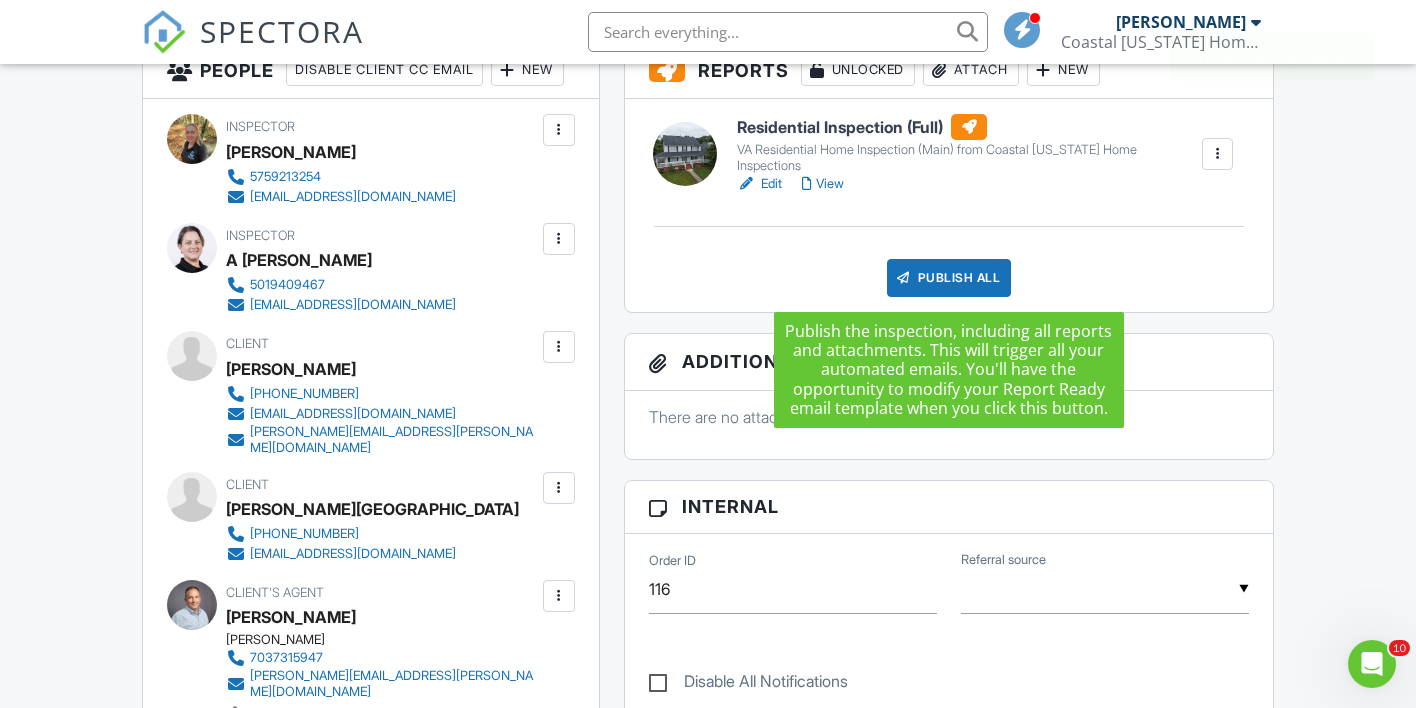 click on "Publish All" at bounding box center (949, 278) 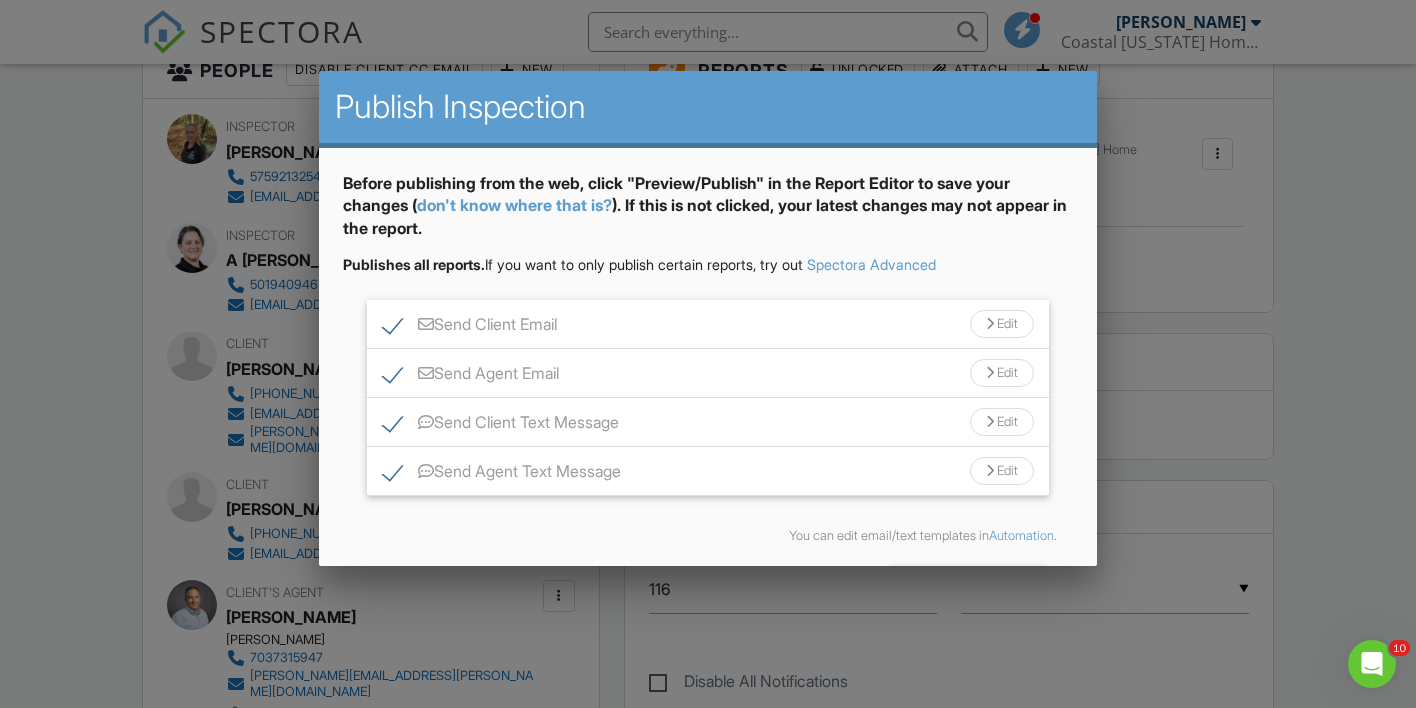scroll, scrollTop: 73, scrollLeft: 0, axis: vertical 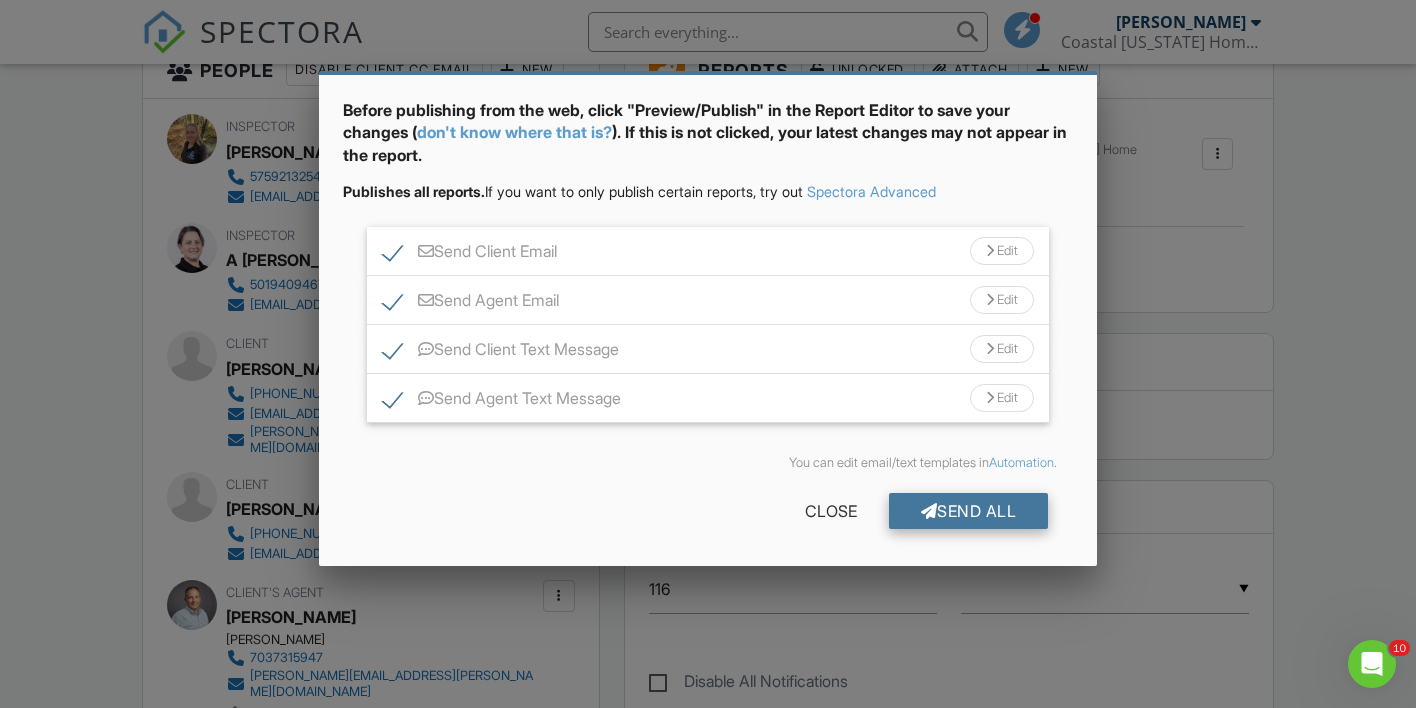 click on "Send All" at bounding box center [969, 511] 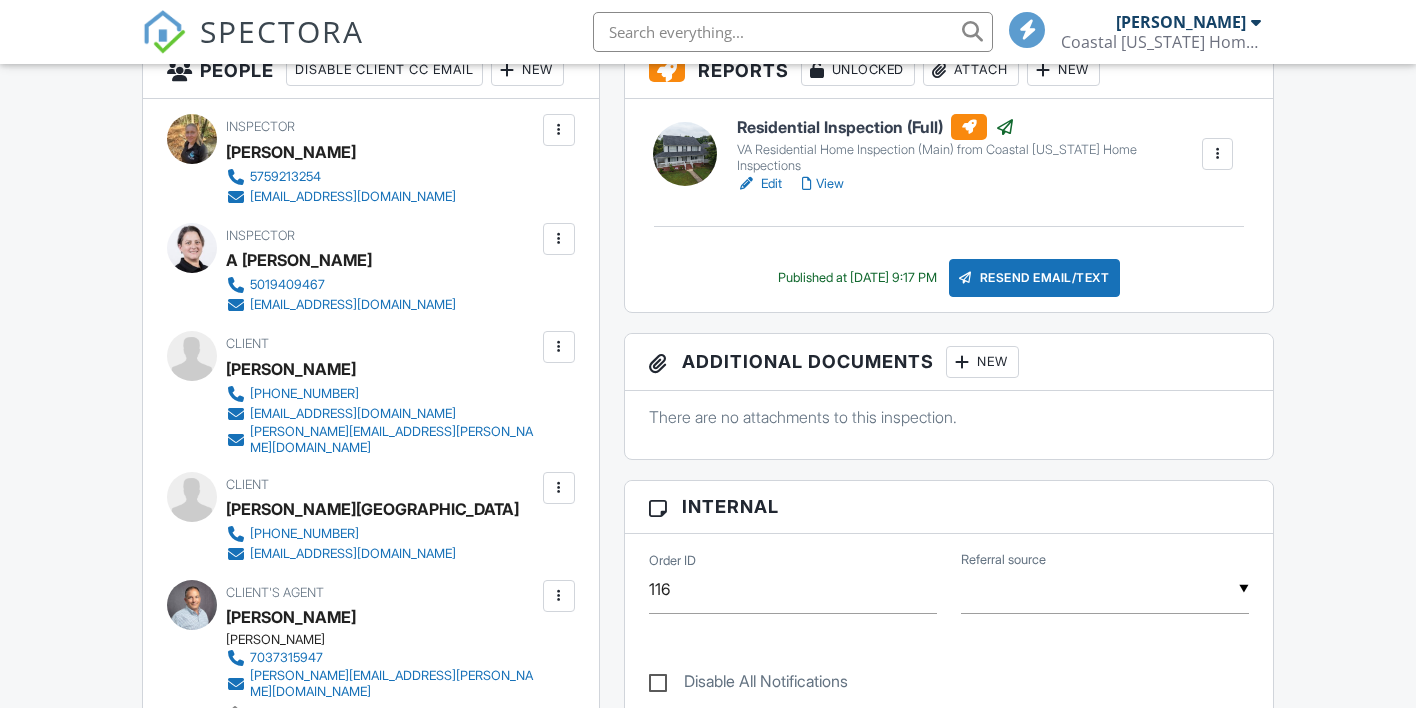 scroll, scrollTop: 545, scrollLeft: 0, axis: vertical 